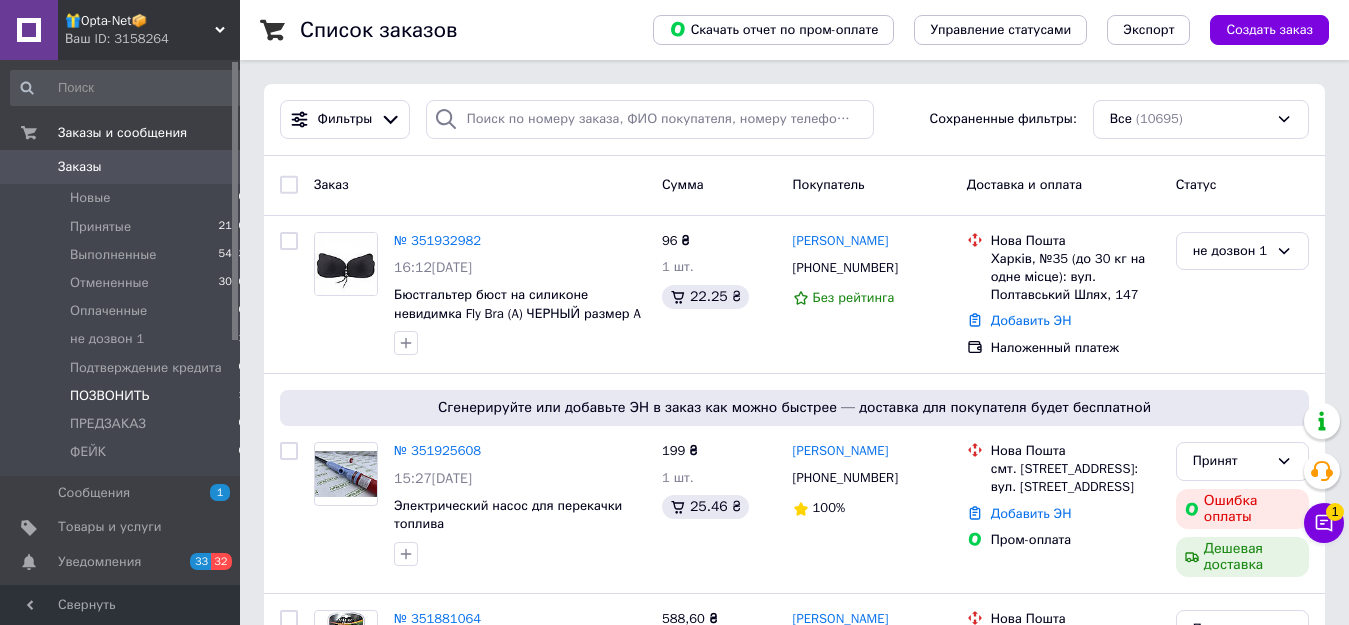 scroll, scrollTop: 102, scrollLeft: 0, axis: vertical 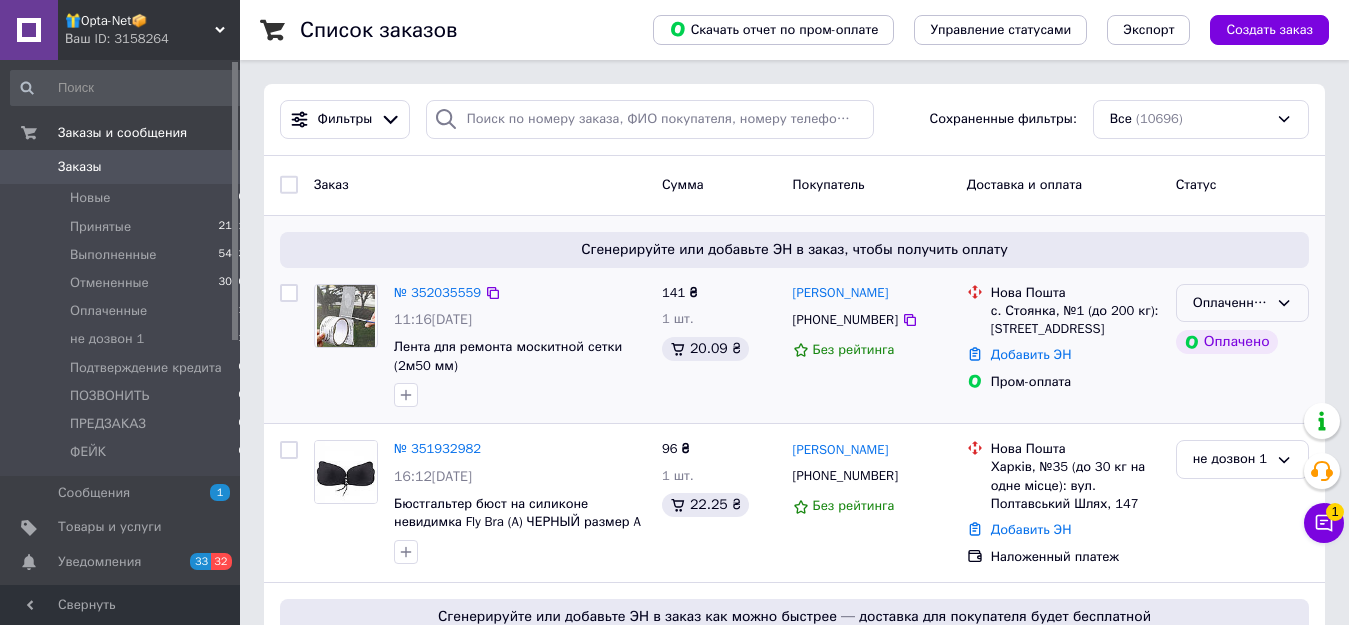 click on "Оплаченный" at bounding box center [1230, 303] 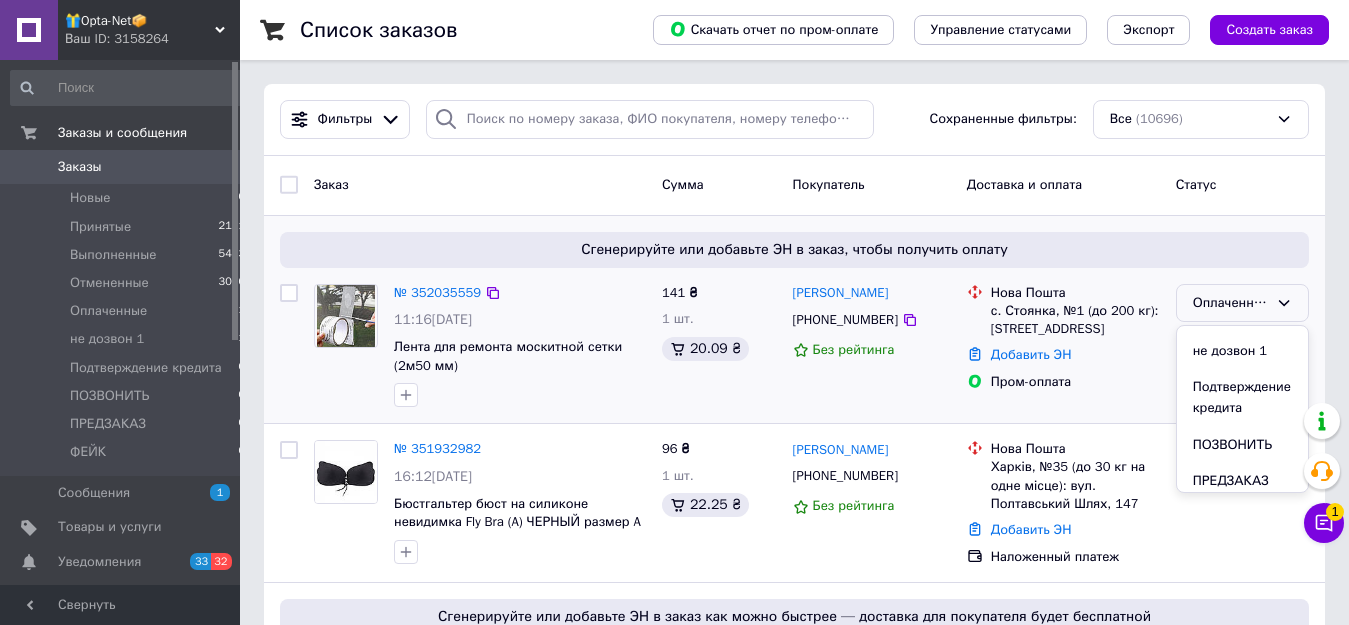 scroll, scrollTop: 147, scrollLeft: 0, axis: vertical 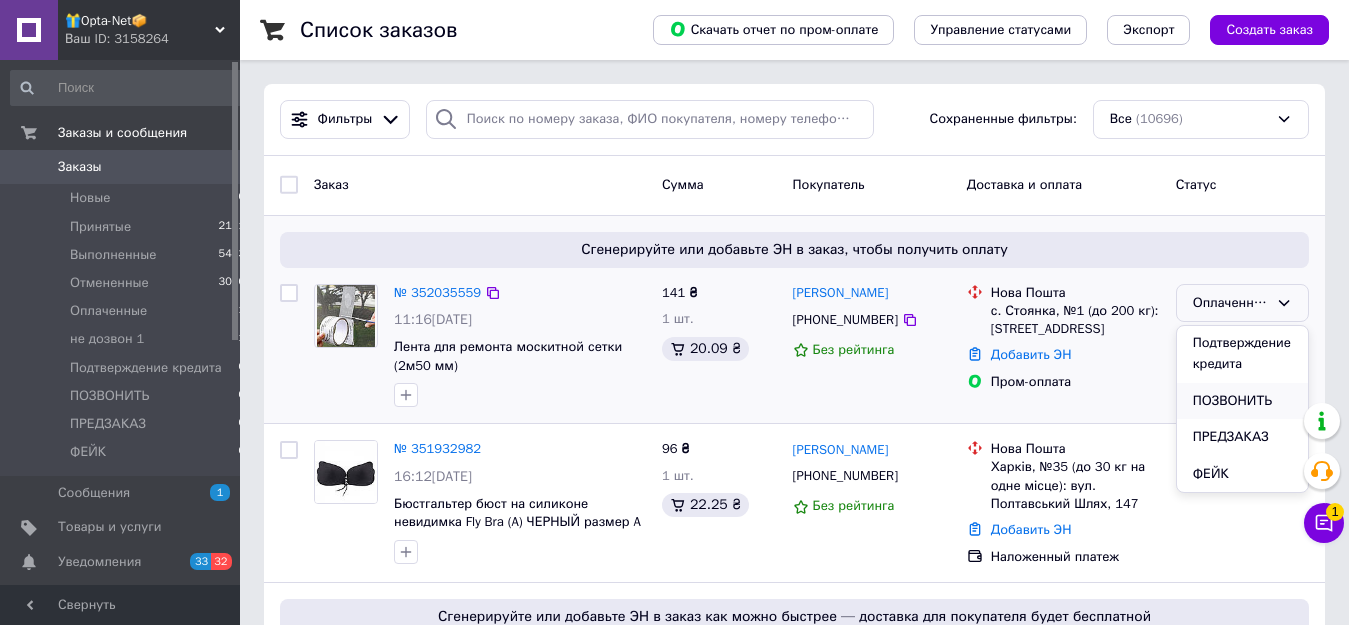 click on "ПОЗВОНИТЬ" at bounding box center (1242, 401) 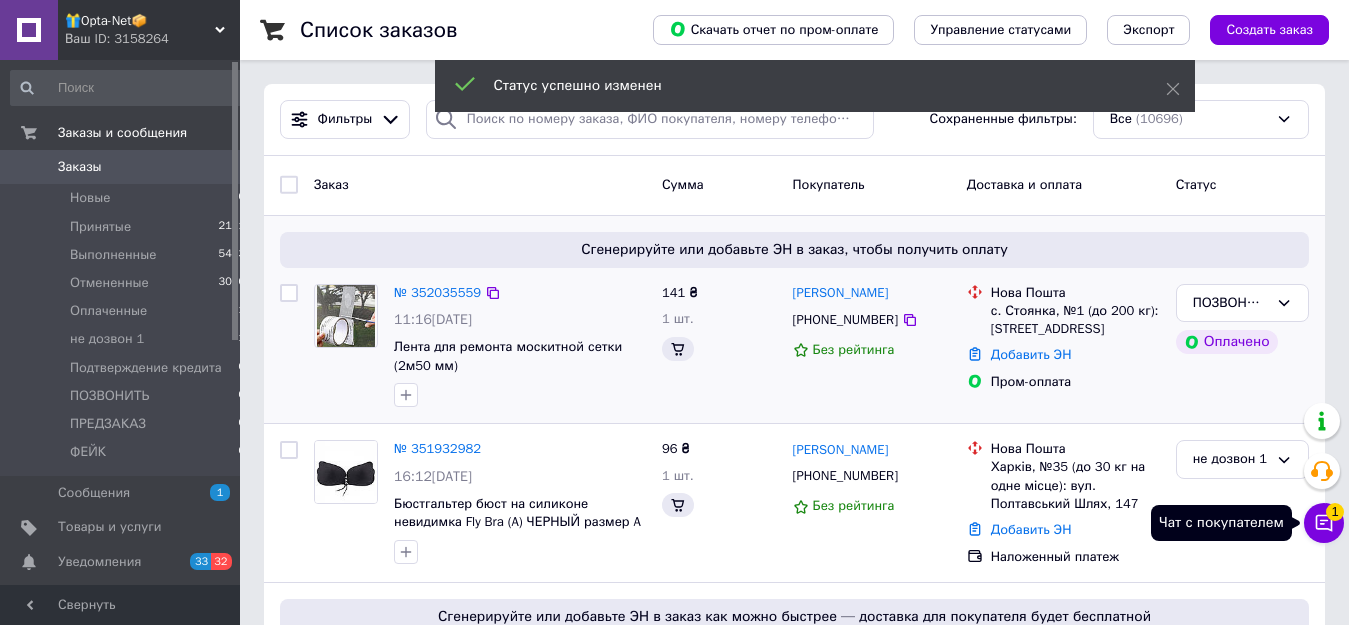 click 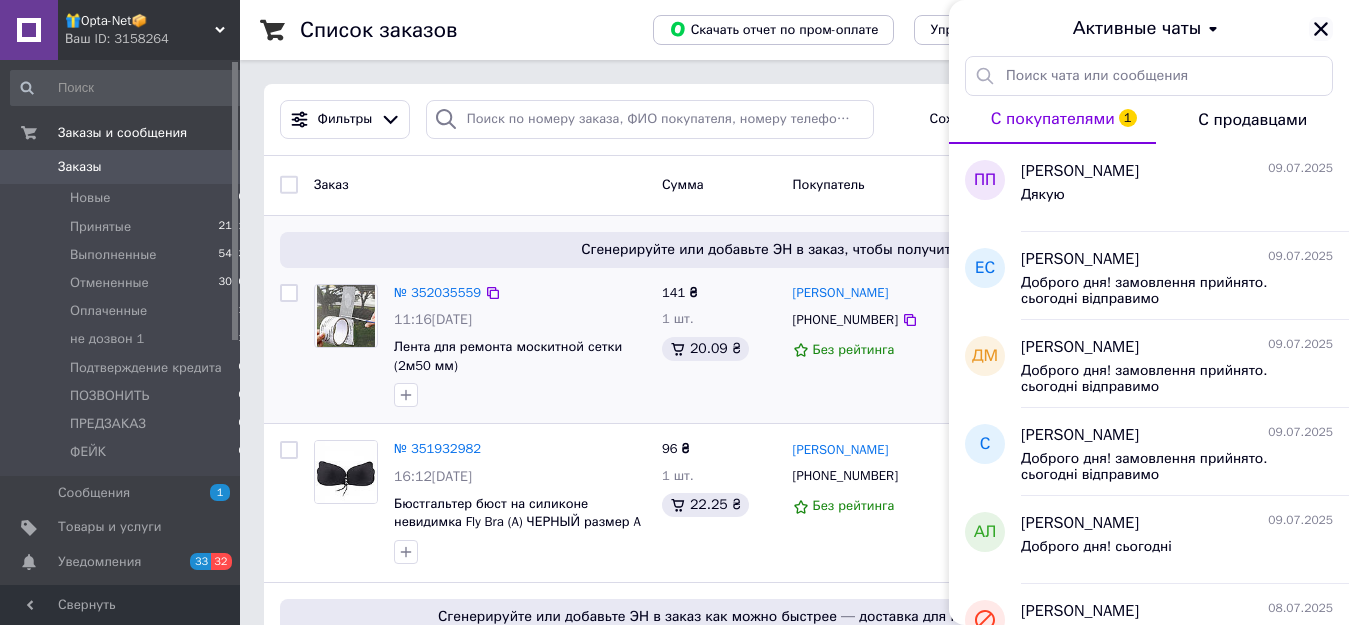 click 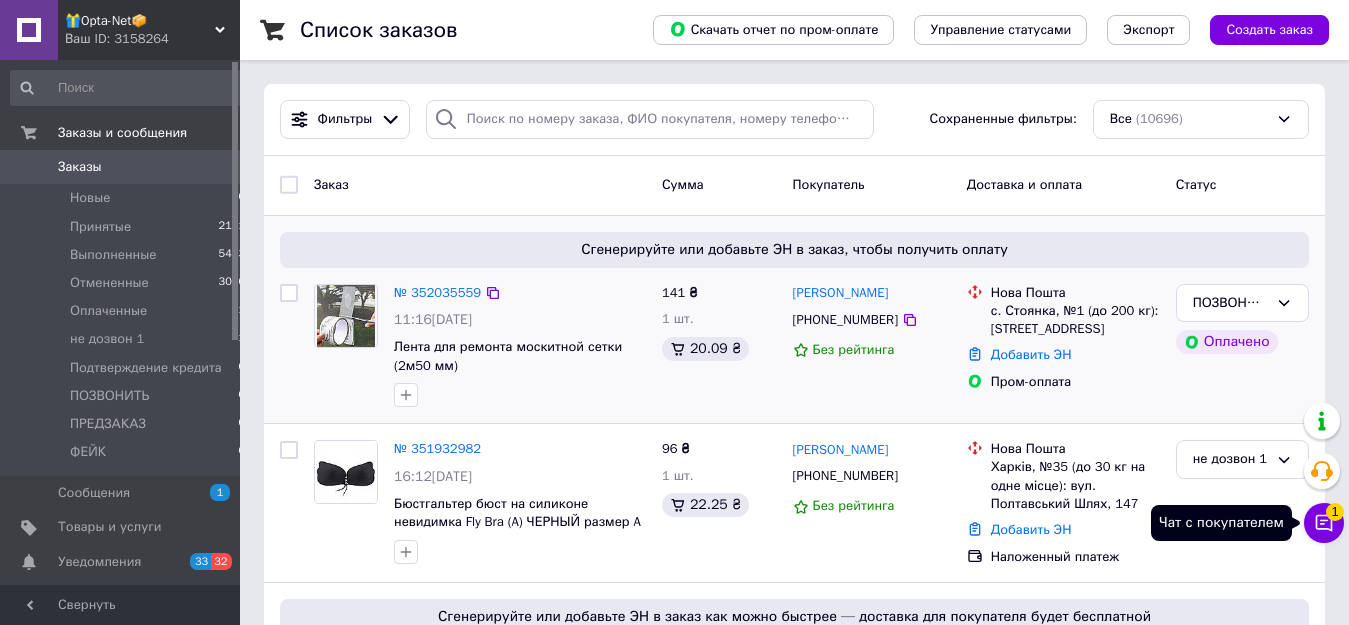 click 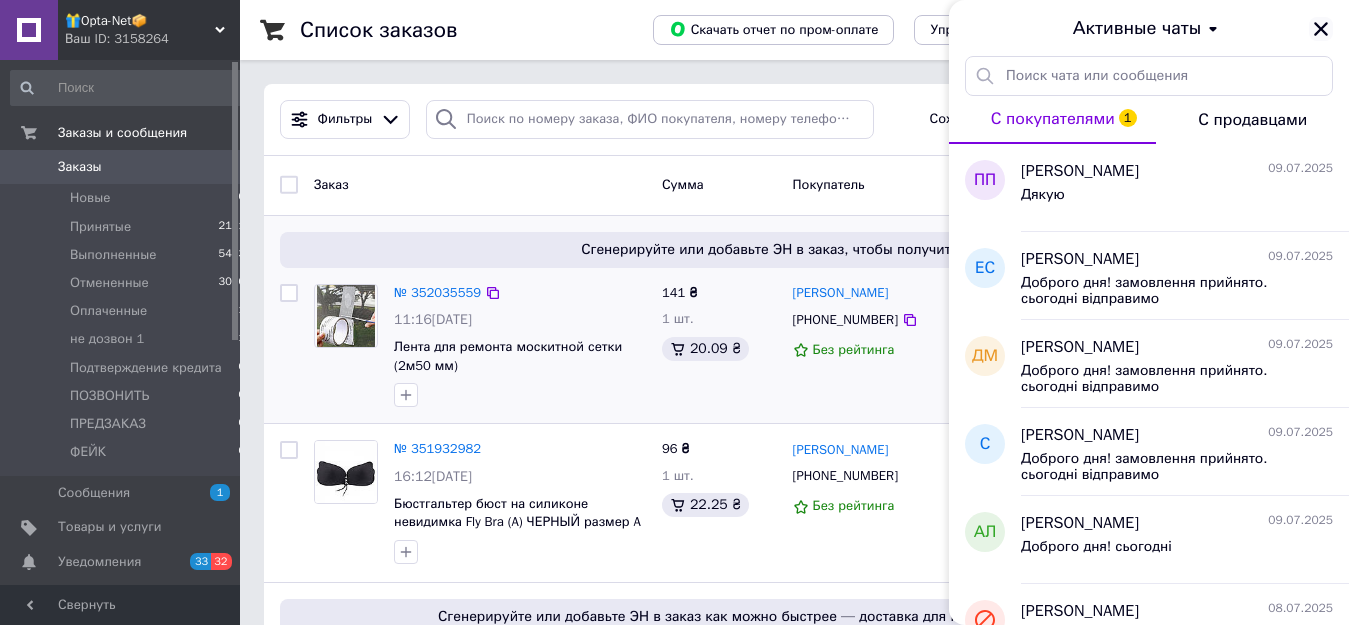 click on "Активные чаты" at bounding box center [1149, 28] 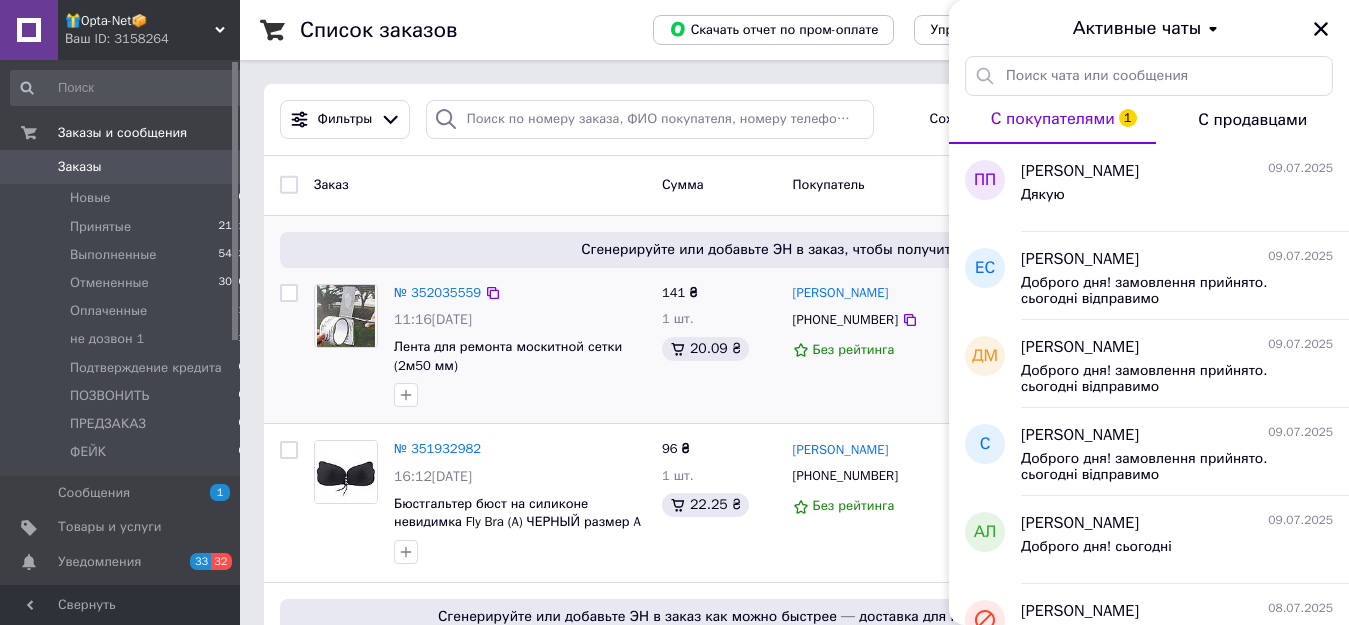 drag, startPoint x: 1328, startPoint y: 31, endPoint x: 1300, endPoint y: 55, distance: 36.878178 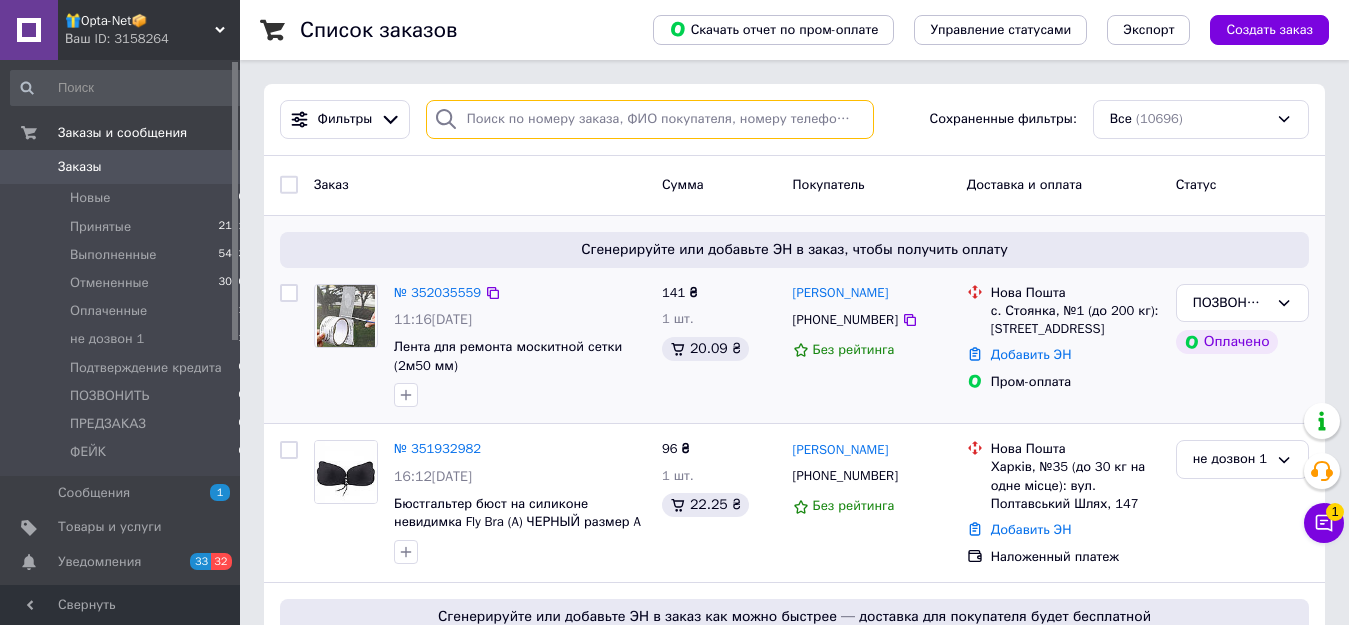 click at bounding box center [650, 119] 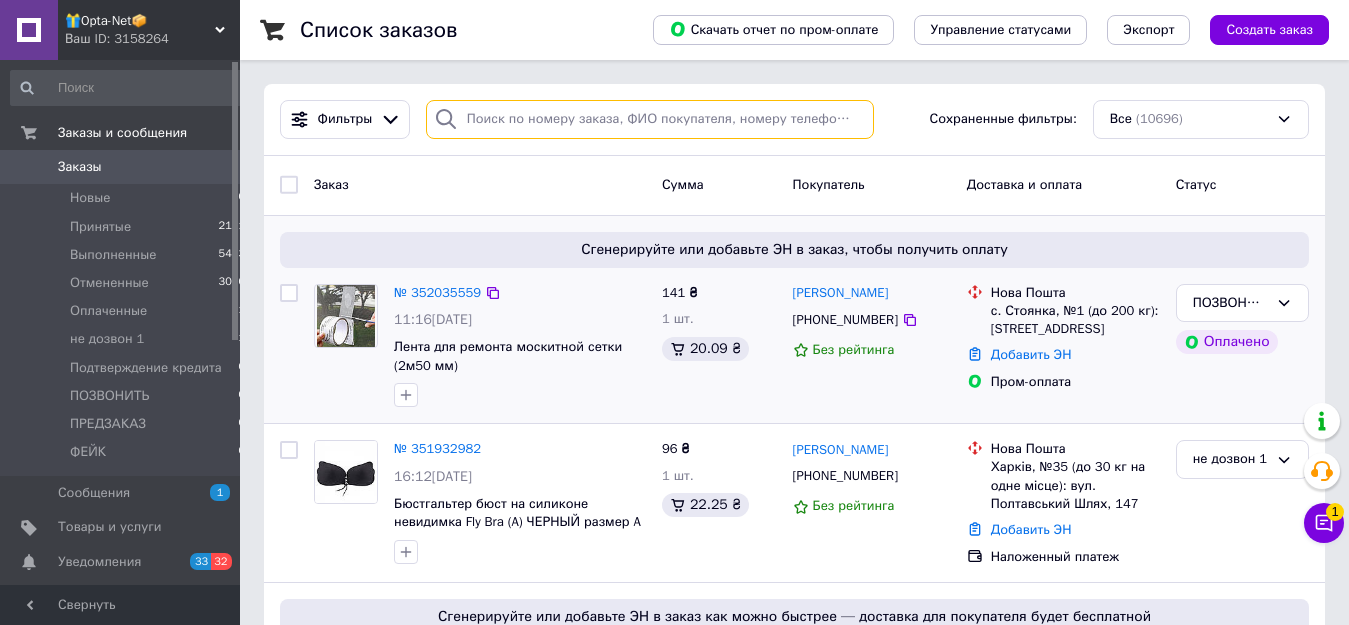 paste on "063 731-51-81" 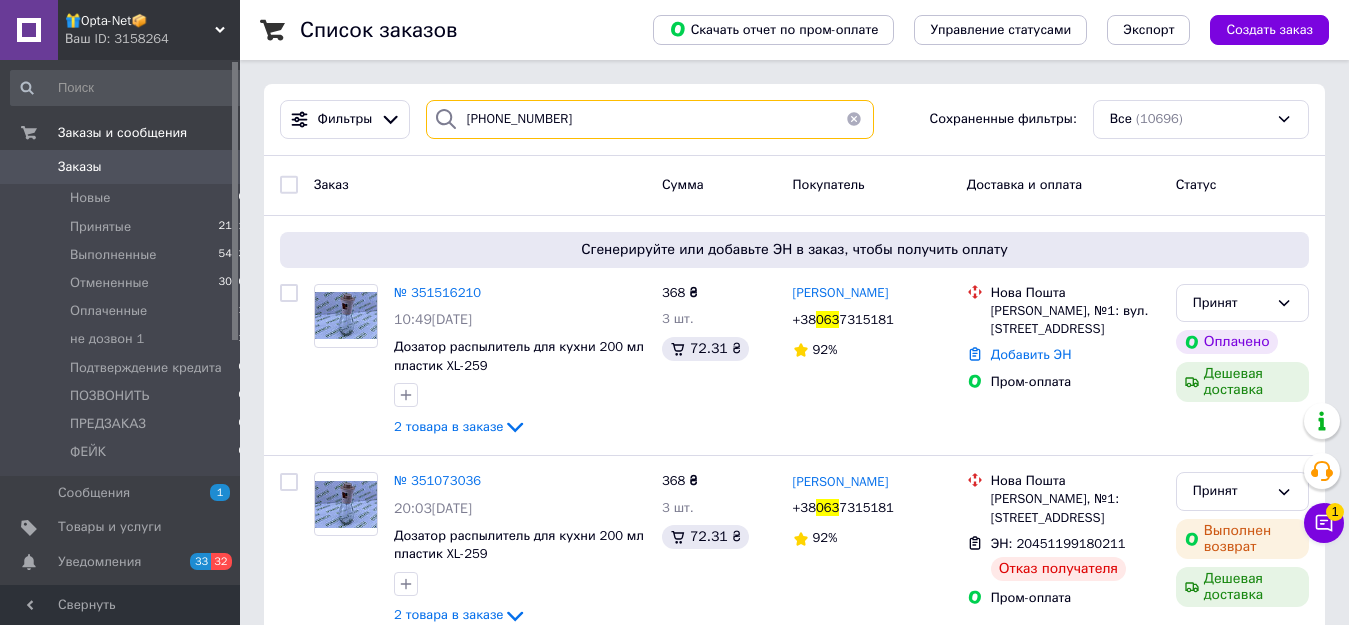 click on "063 731-51-81" at bounding box center (650, 119) 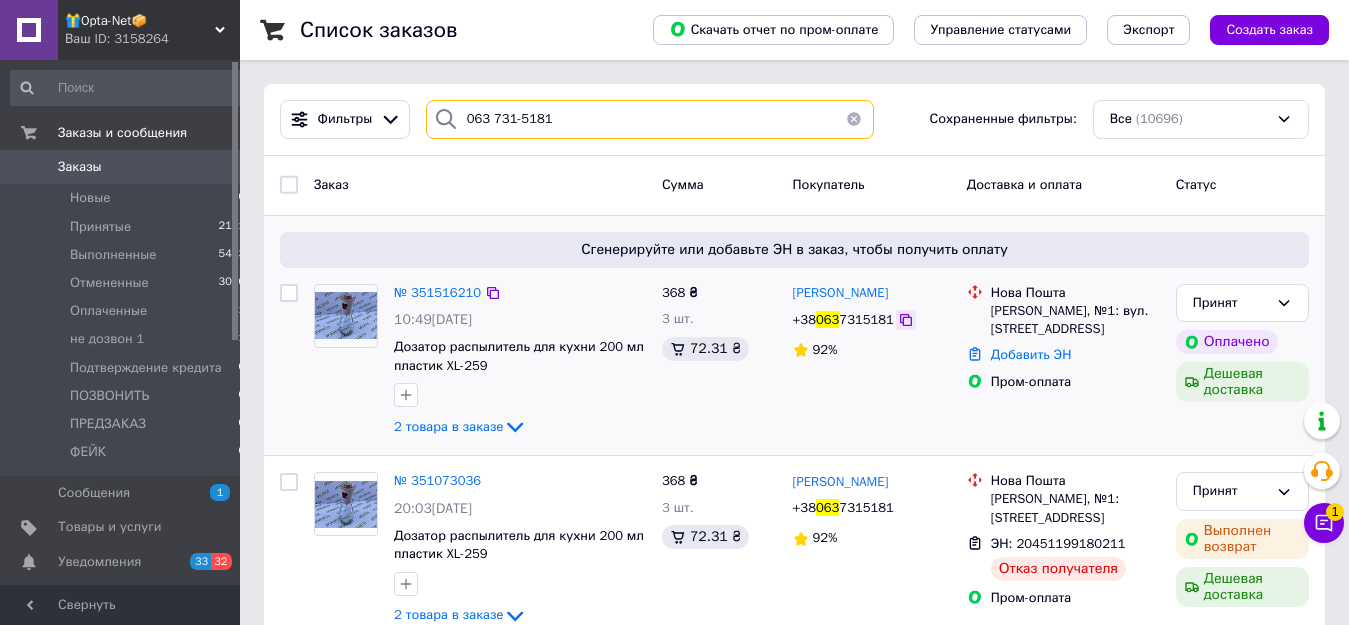 type on "063 731-5181" 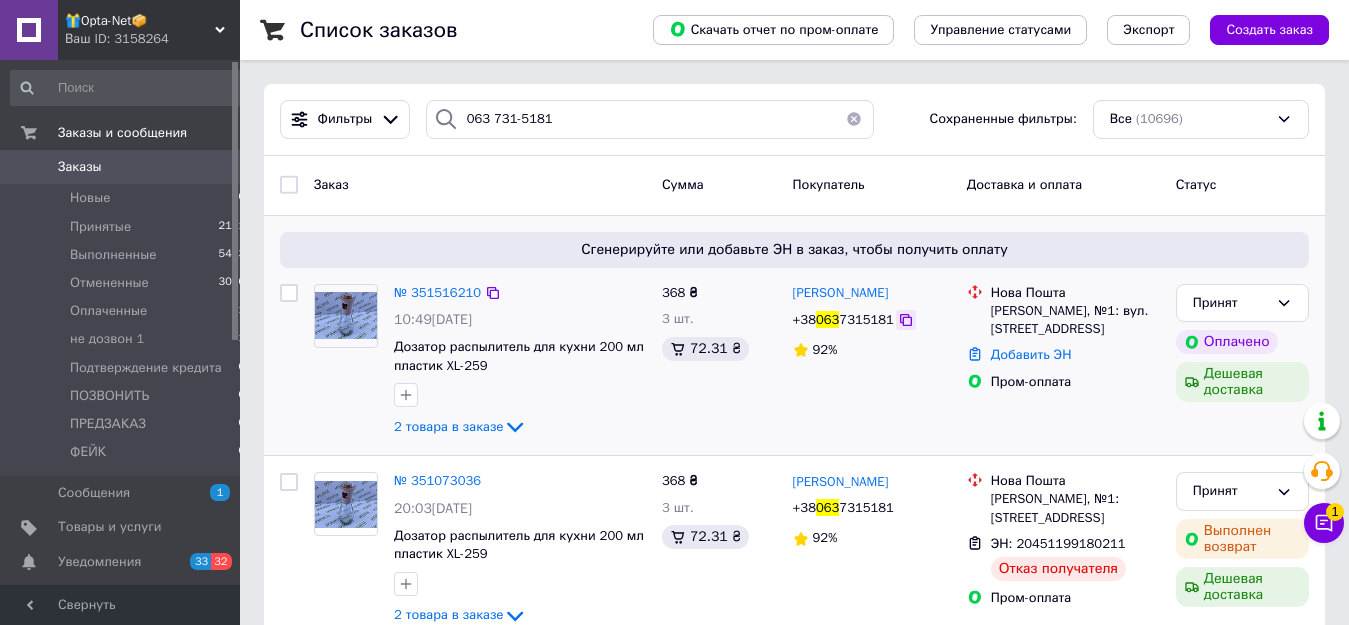 click 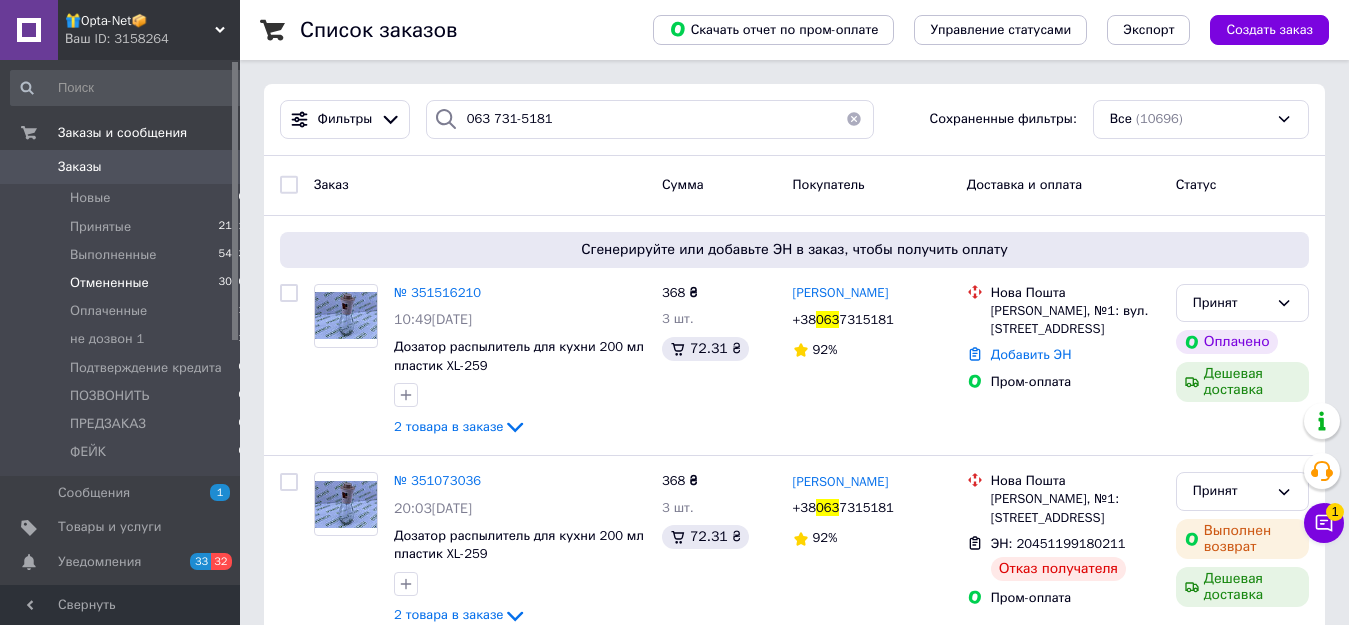 click on "Отмененные 3030" at bounding box center [128, 283] 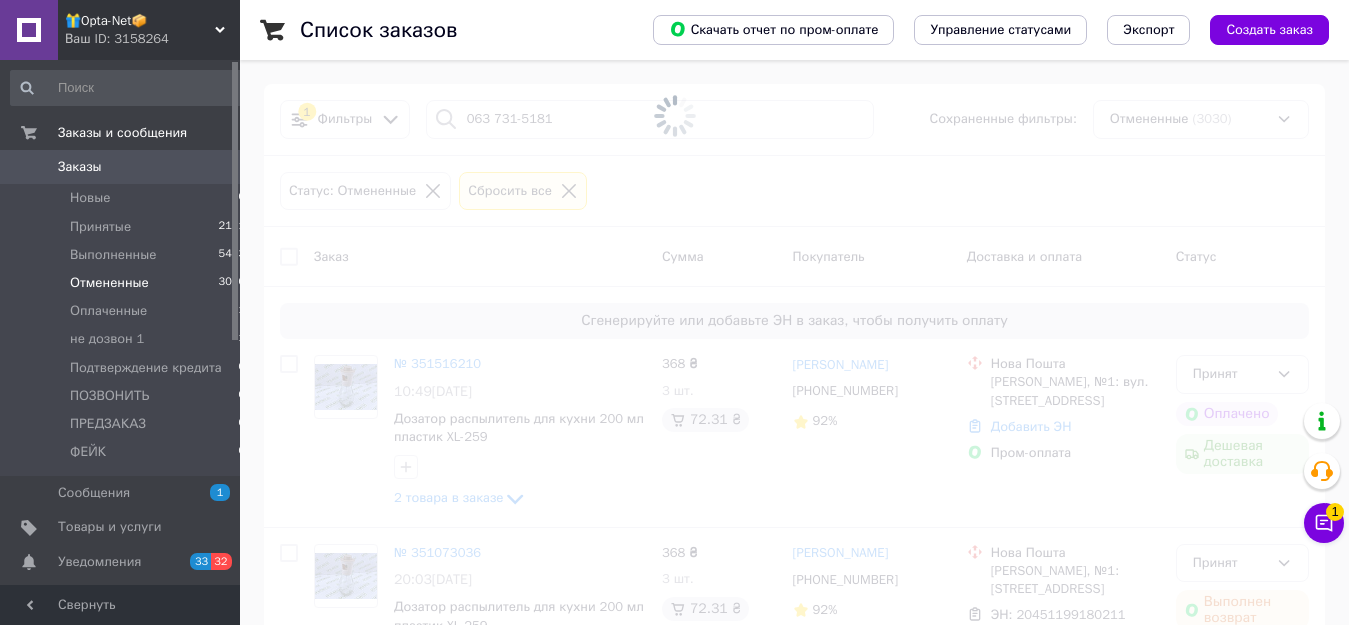 type 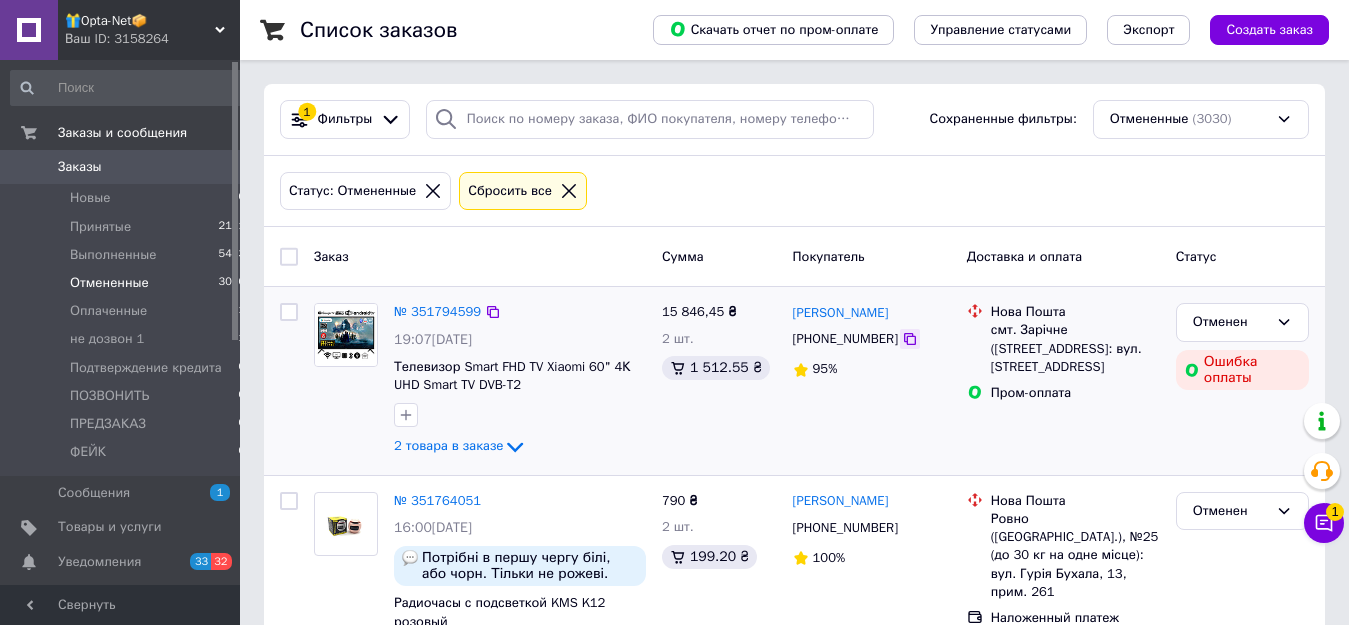 click 